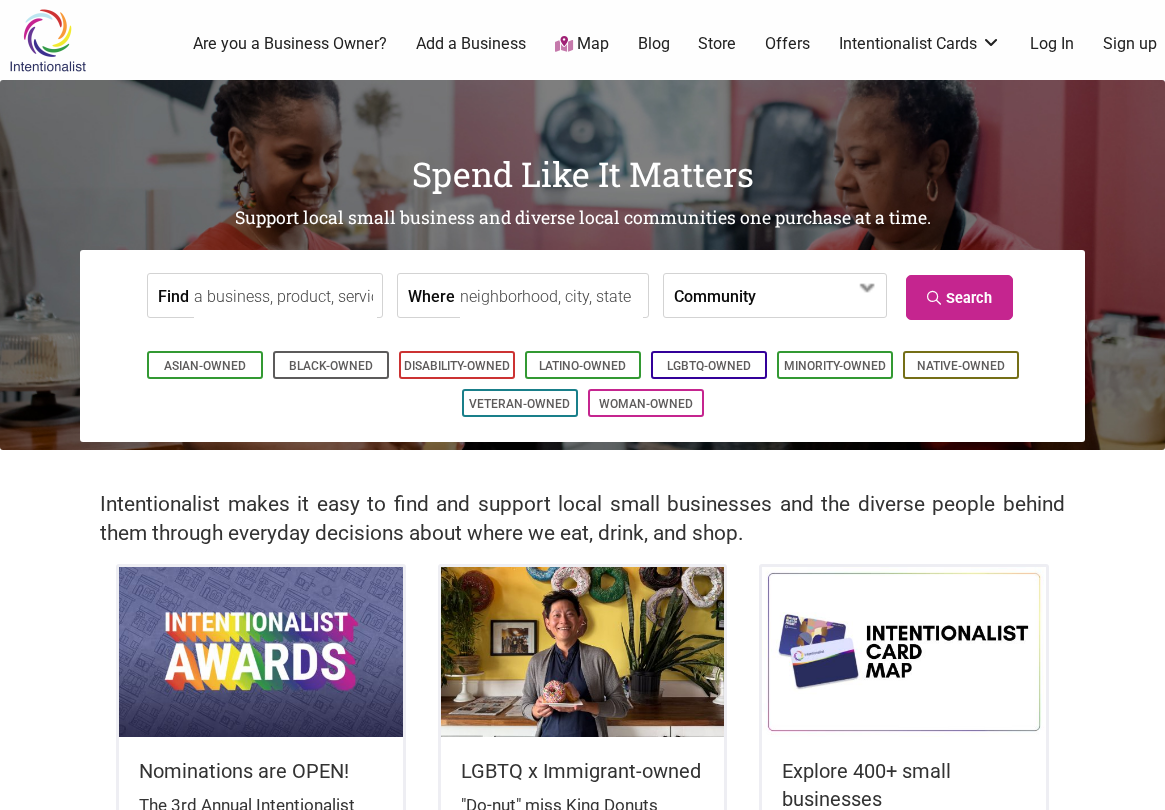 scroll, scrollTop: 0, scrollLeft: 0, axis: both 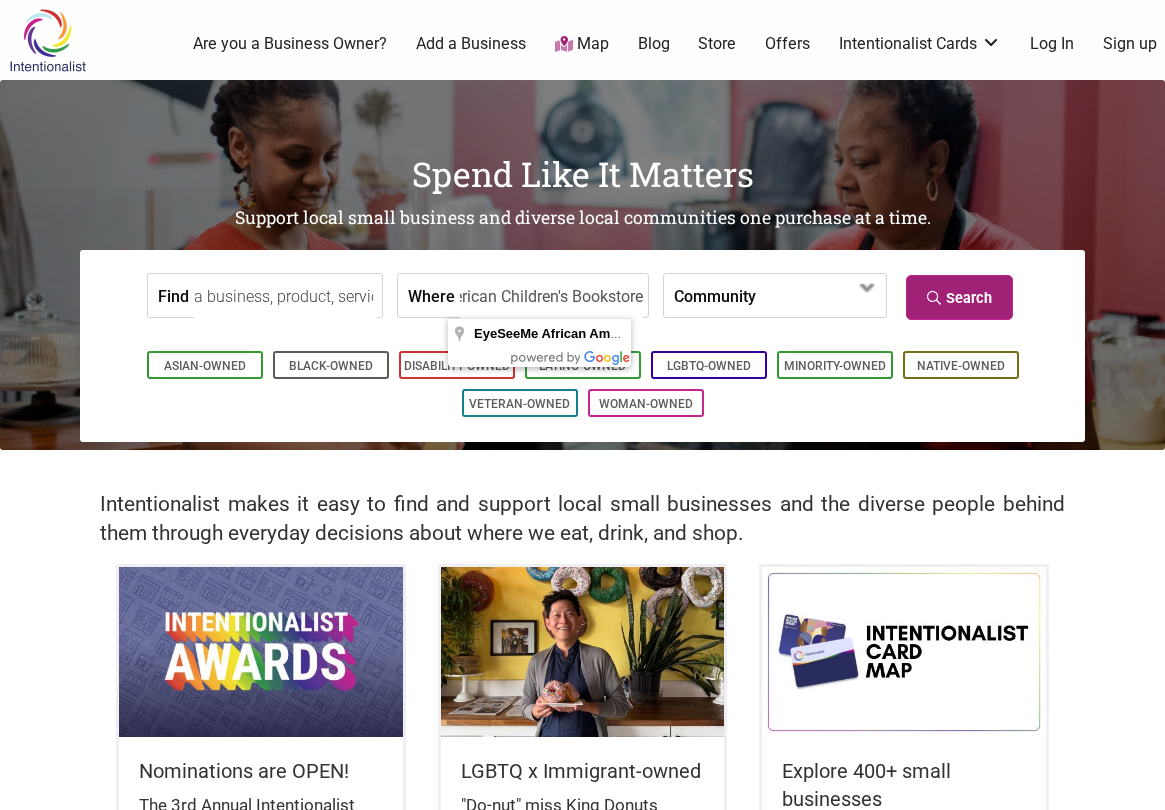type on "EyeSeeMe African American Children's Bookstore" 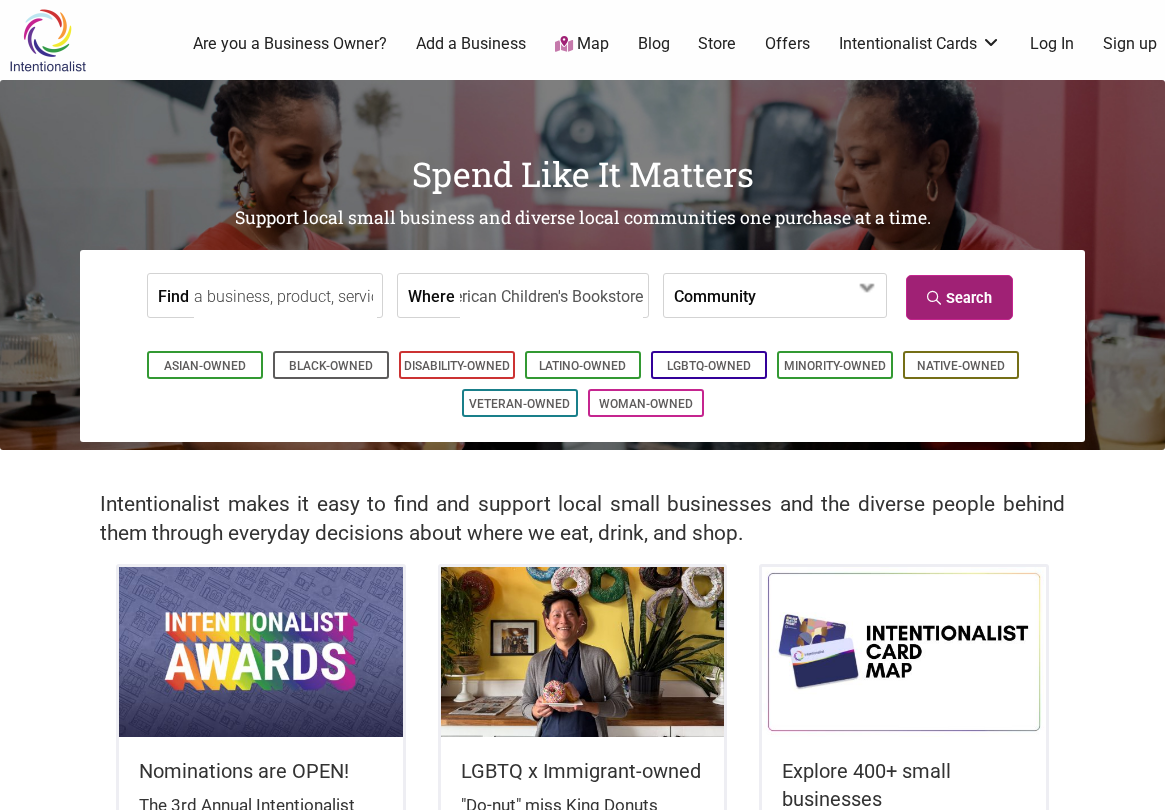 scroll, scrollTop: 0, scrollLeft: 0, axis: both 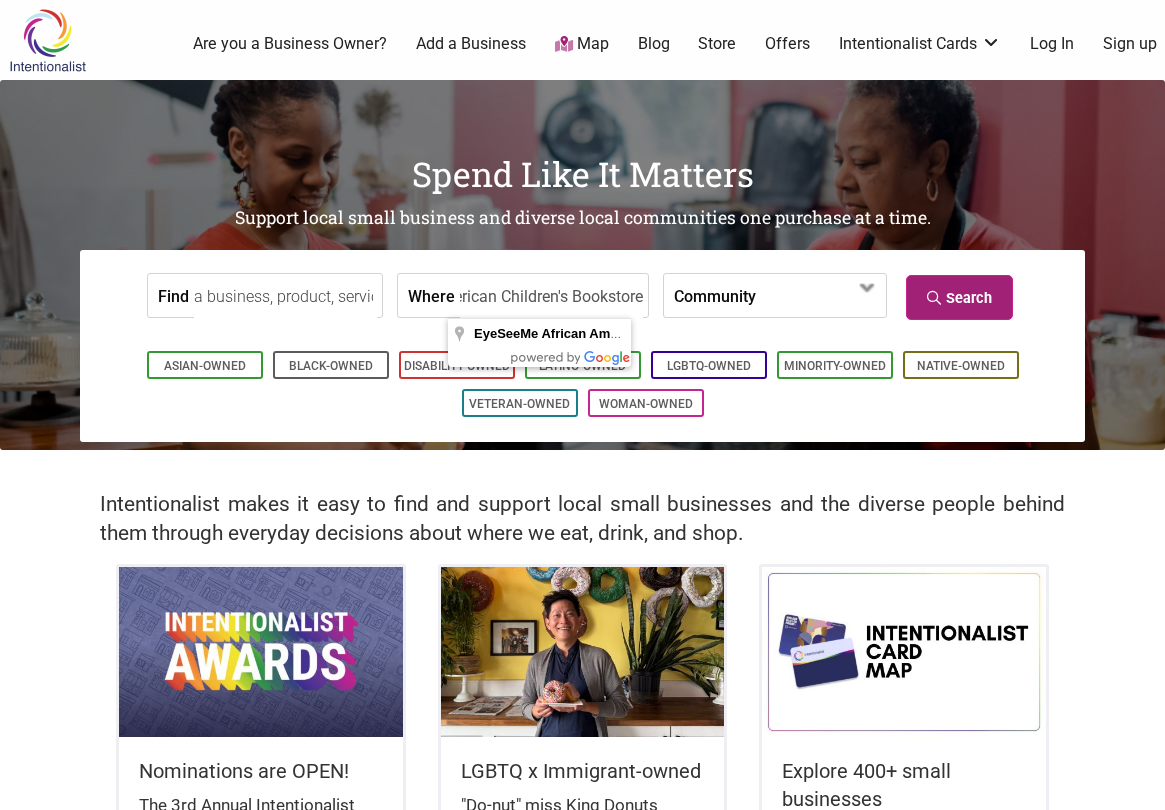 type on "EyeSeeMe African American Children's Bookstore" 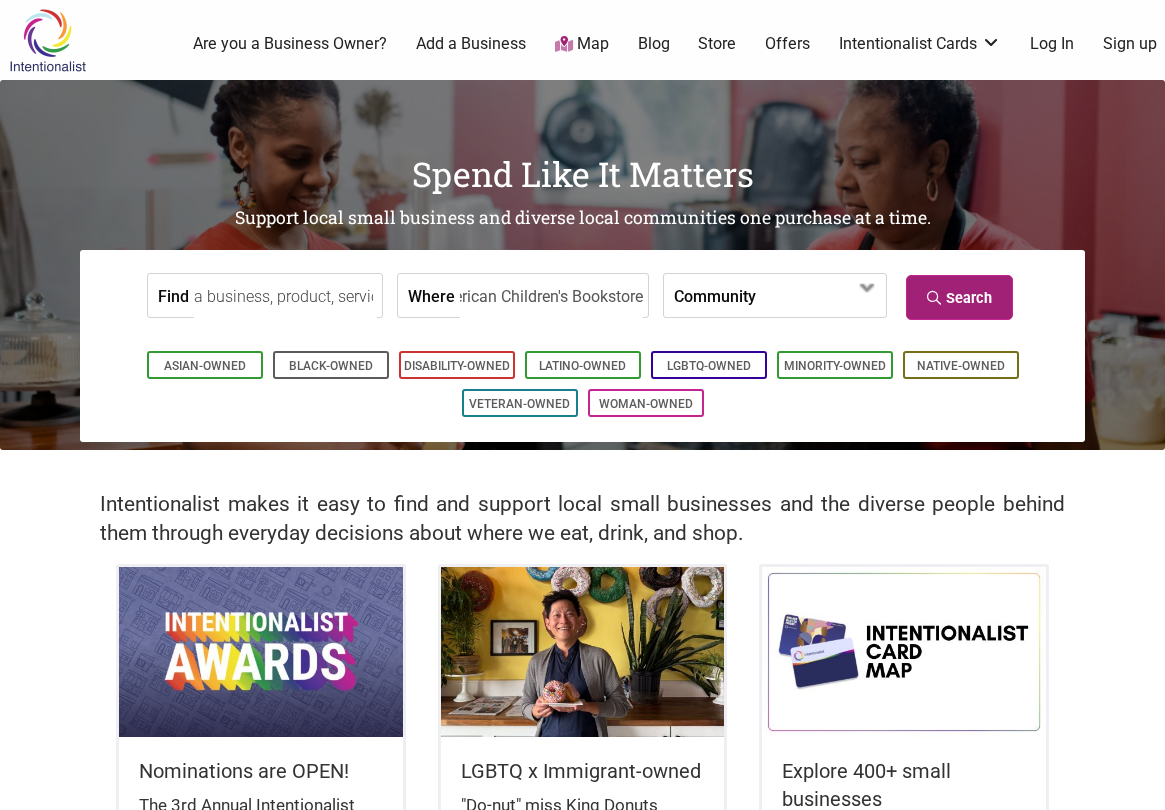 scroll, scrollTop: 0, scrollLeft: 0, axis: both 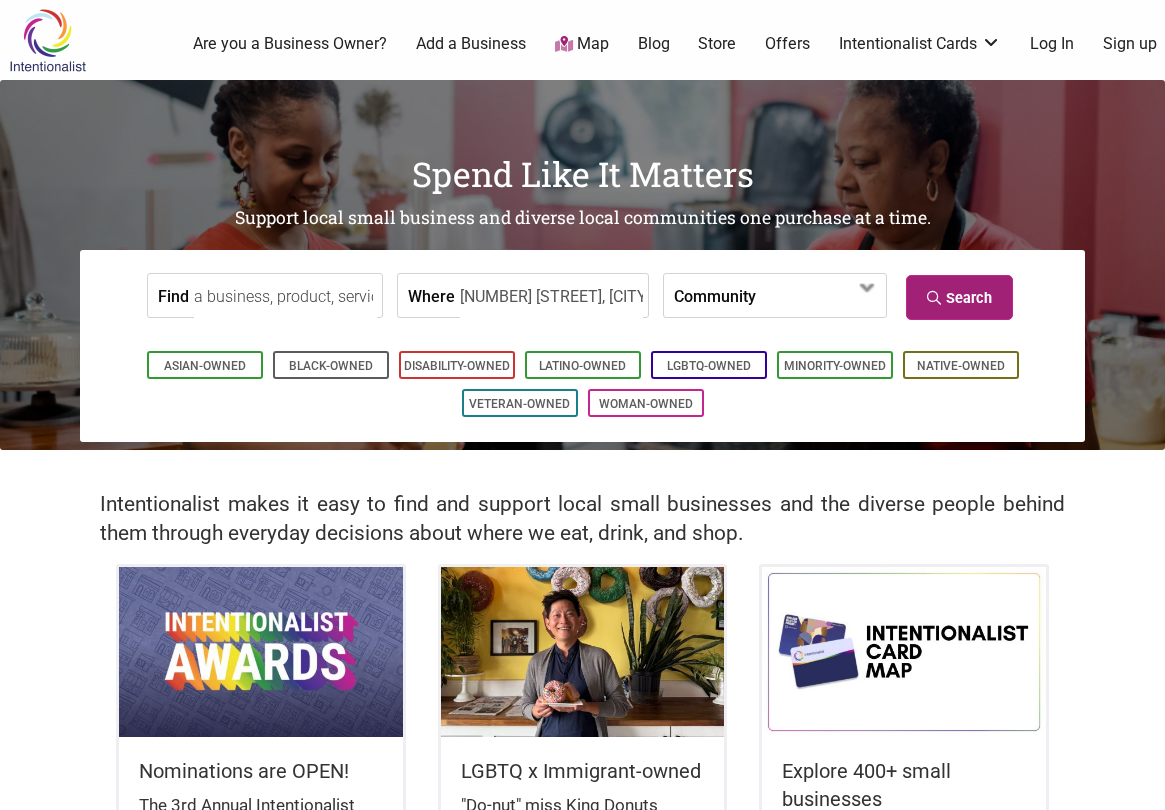 type on "[NUMBER] [STREET], [CITY], [STATE] [POSTAL_CODE], [COUNTRY]" 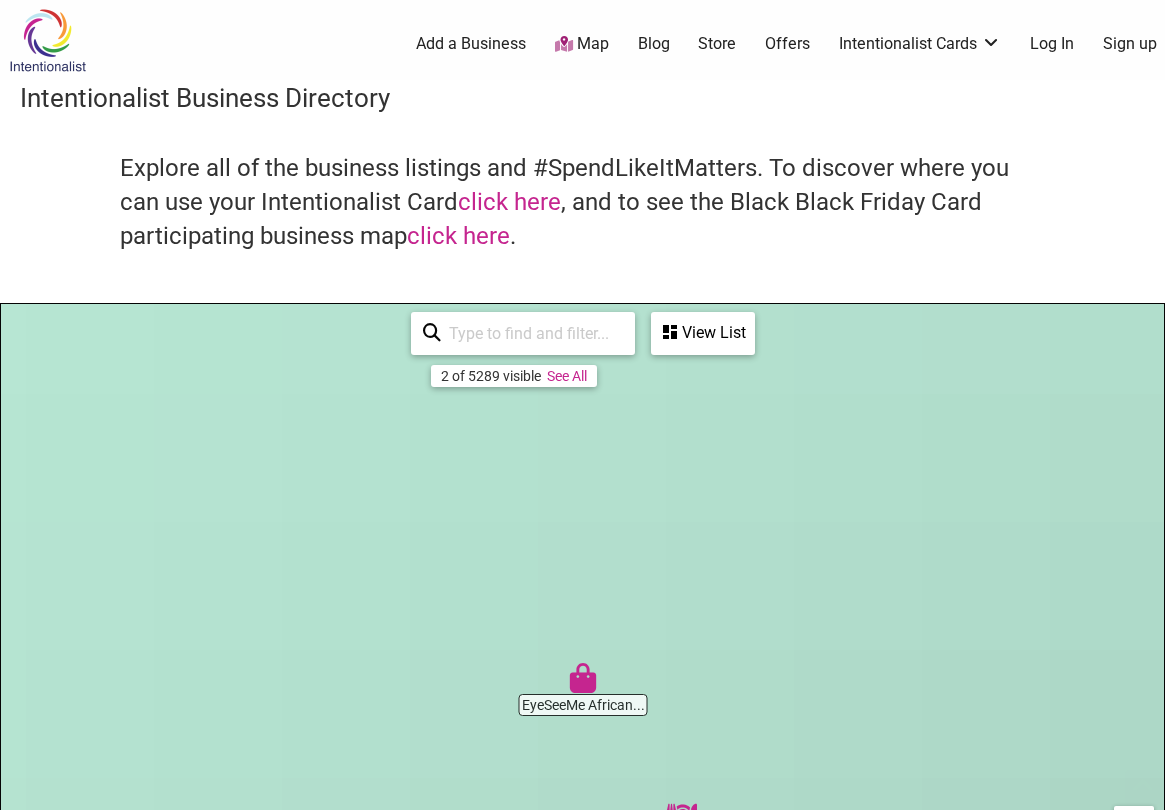 scroll, scrollTop: 500, scrollLeft: 0, axis: vertical 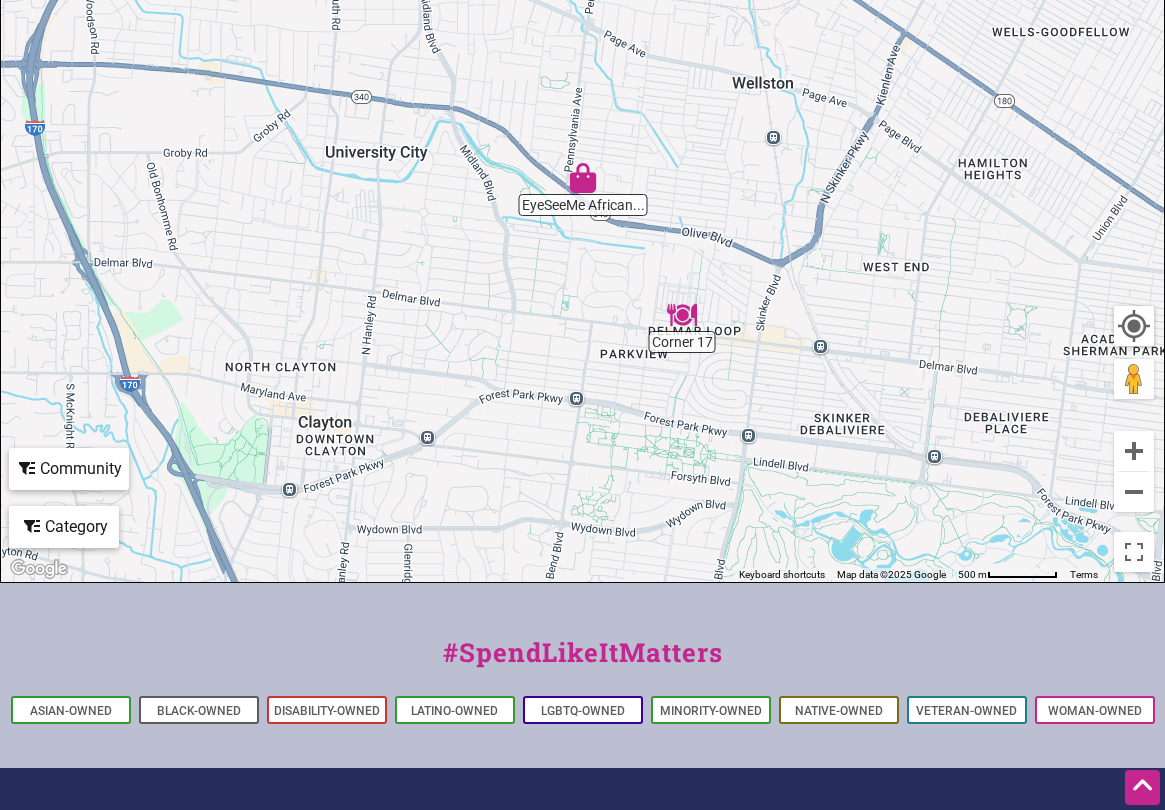 click at bounding box center (583, 178) 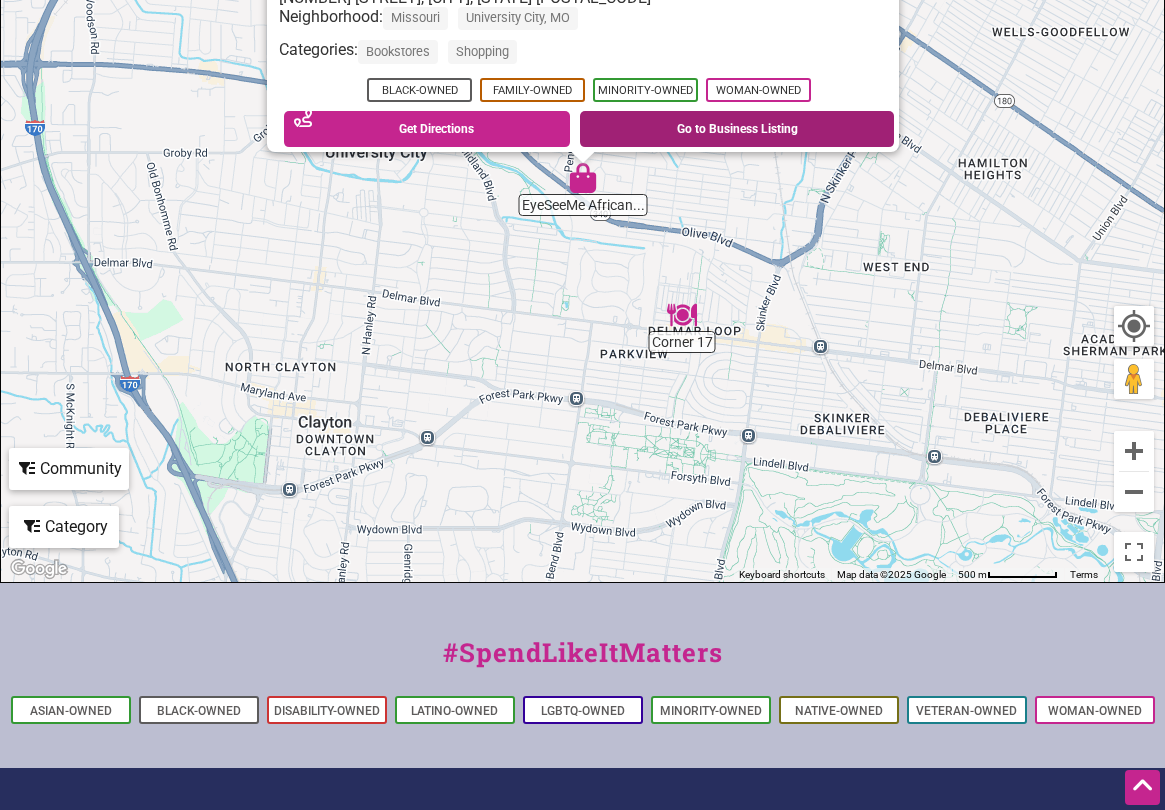 click on "Go to Business Listing" at bounding box center (737, 129) 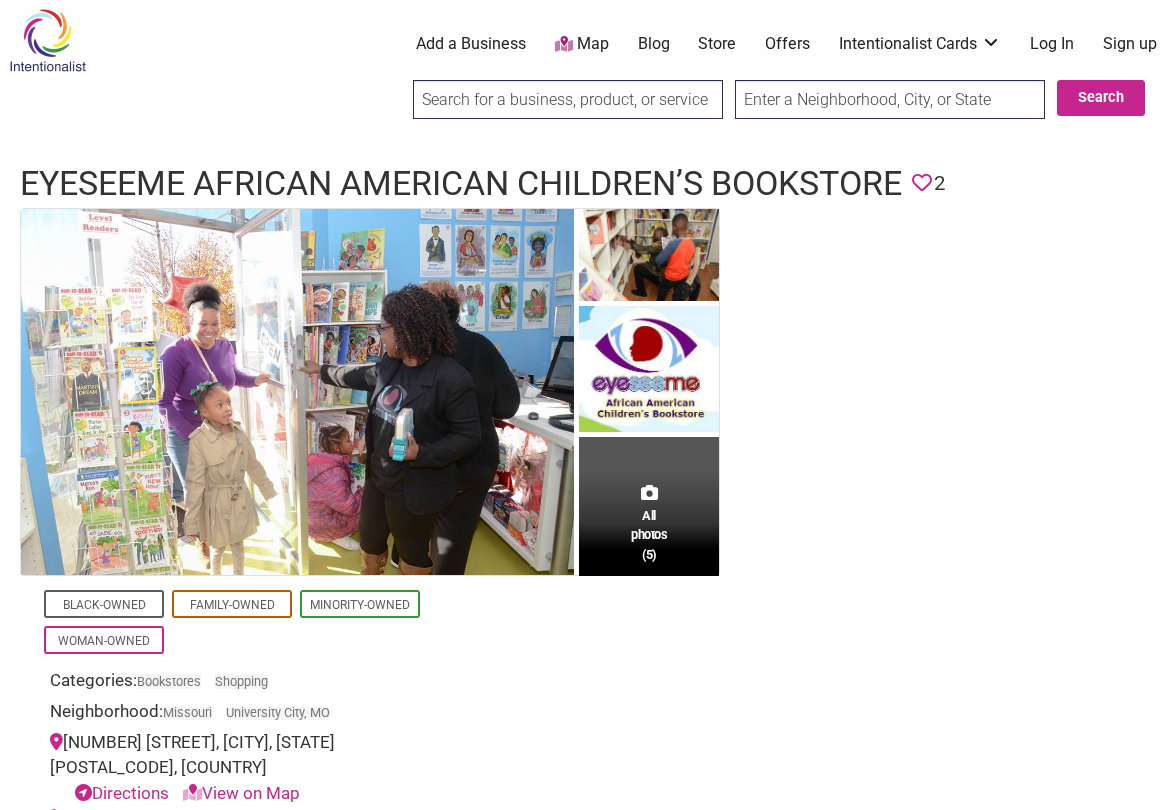 scroll, scrollTop: 0, scrollLeft: 0, axis: both 